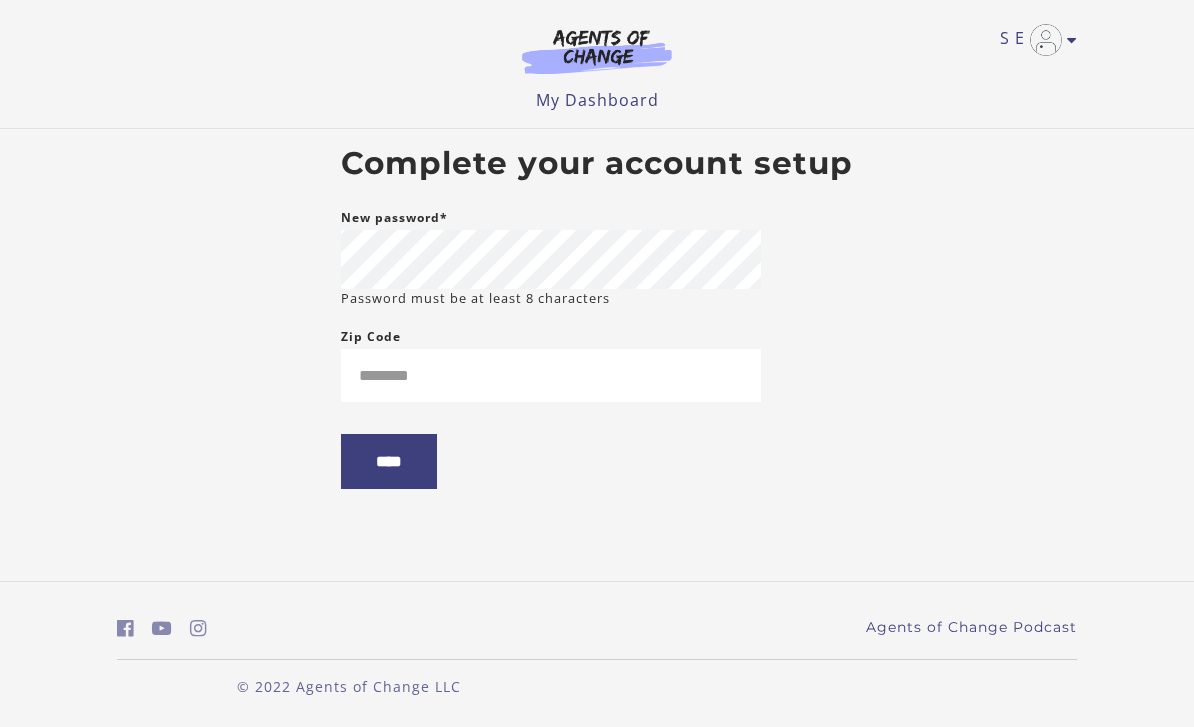 scroll, scrollTop: 0, scrollLeft: 0, axis: both 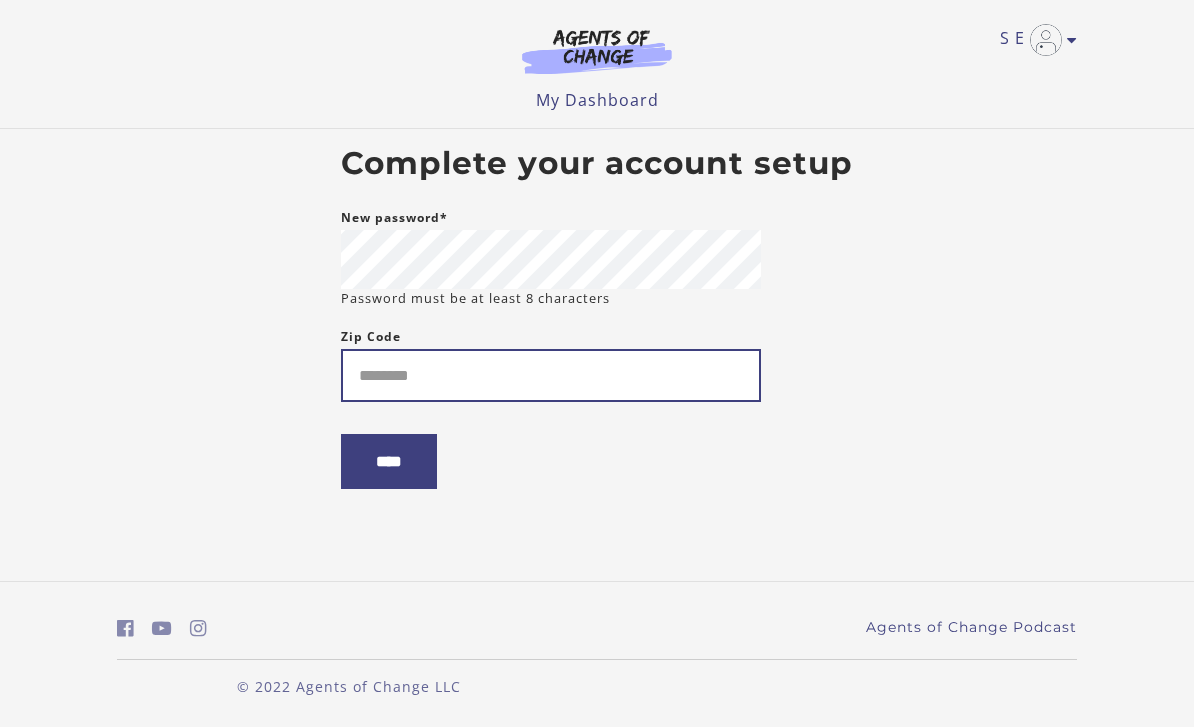 click on "Zip Code" at bounding box center [551, 375] 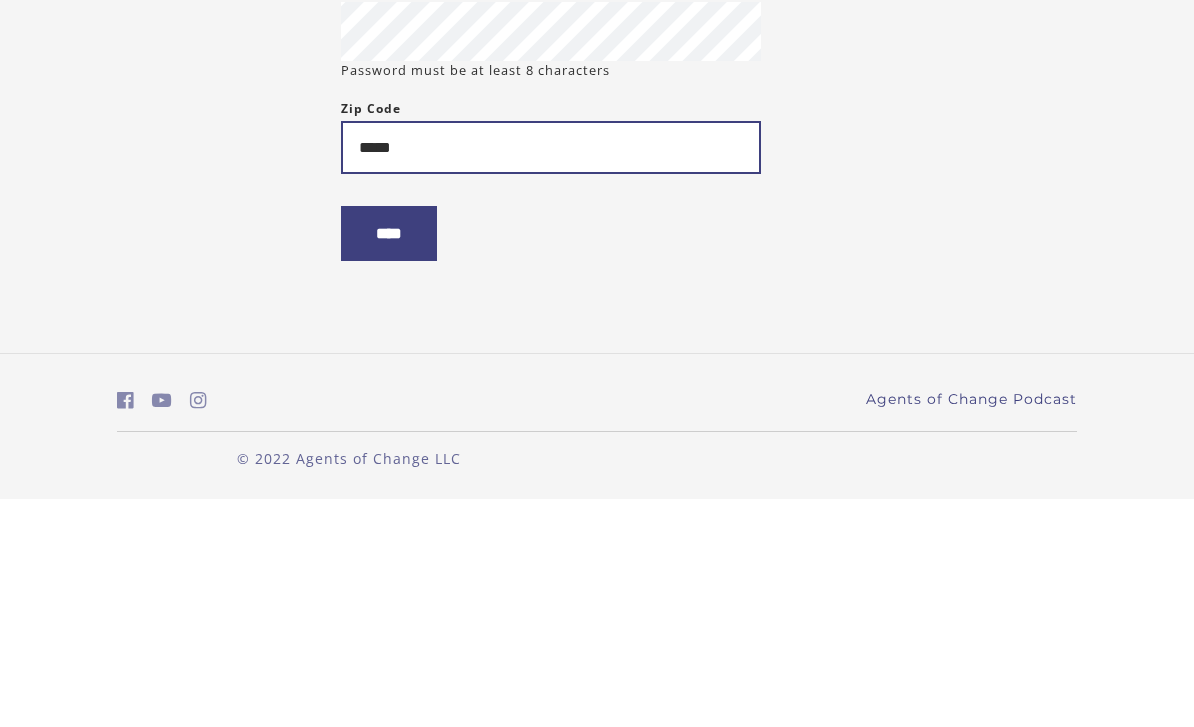 type on "*****" 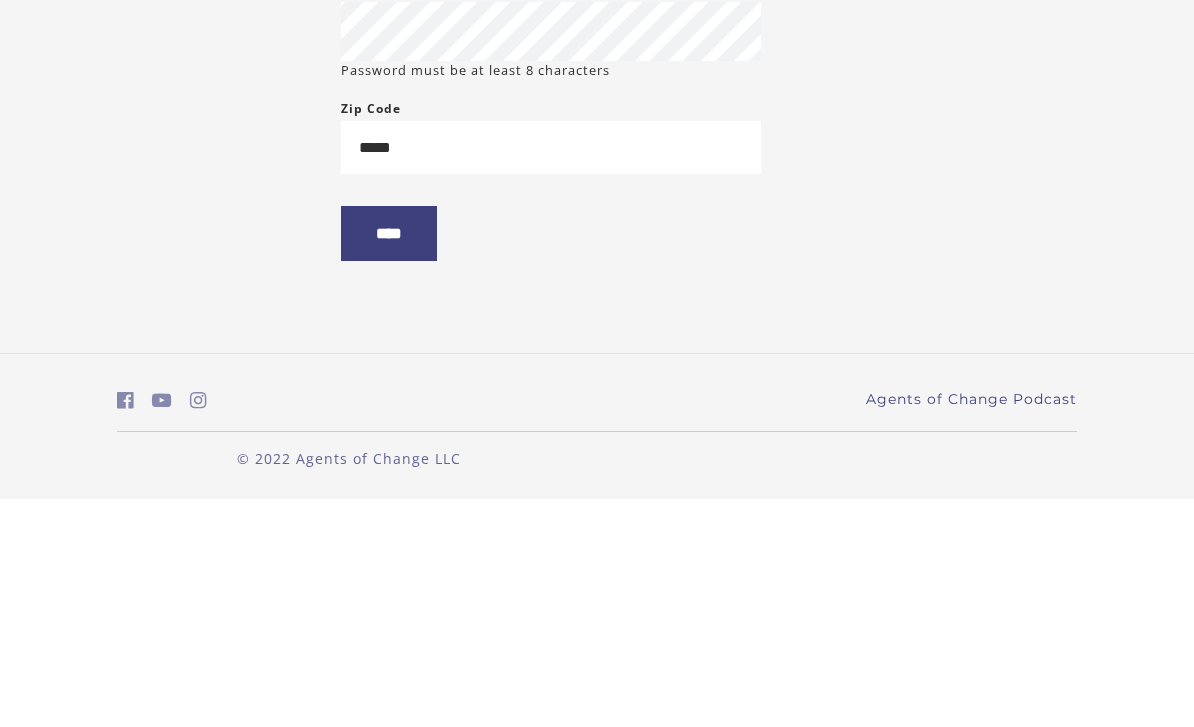 click on "****" at bounding box center (389, 461) 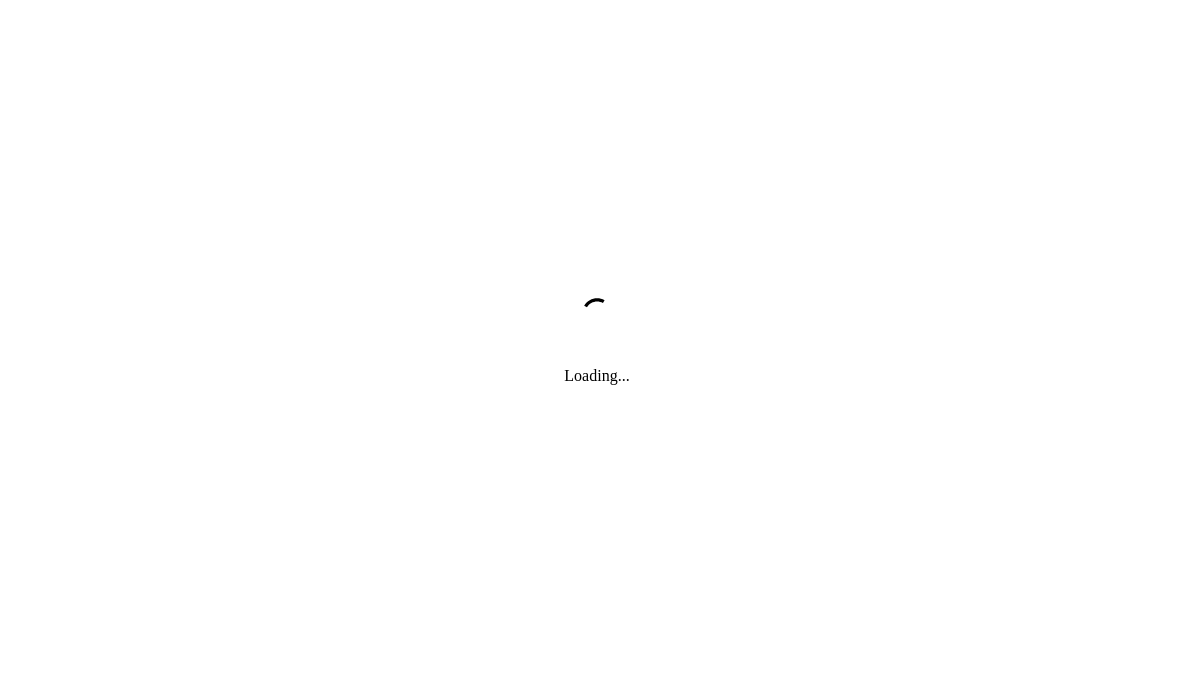 scroll, scrollTop: 0, scrollLeft: 0, axis: both 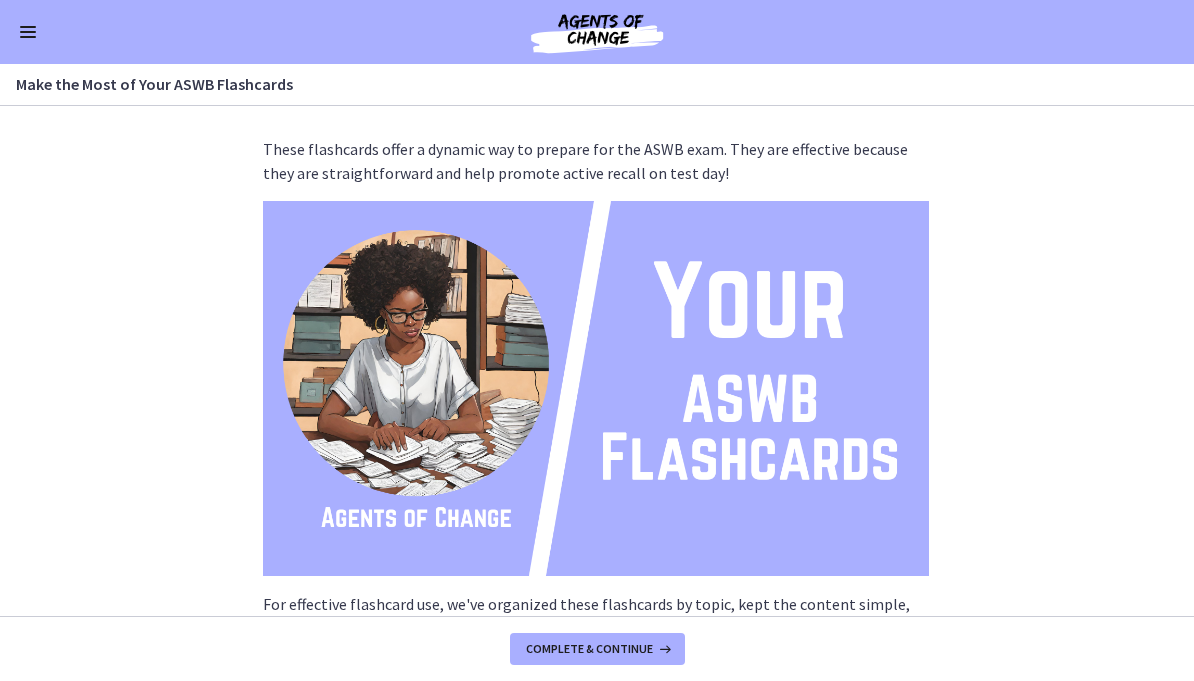 click on "Complete & continue" at bounding box center (589, 649) 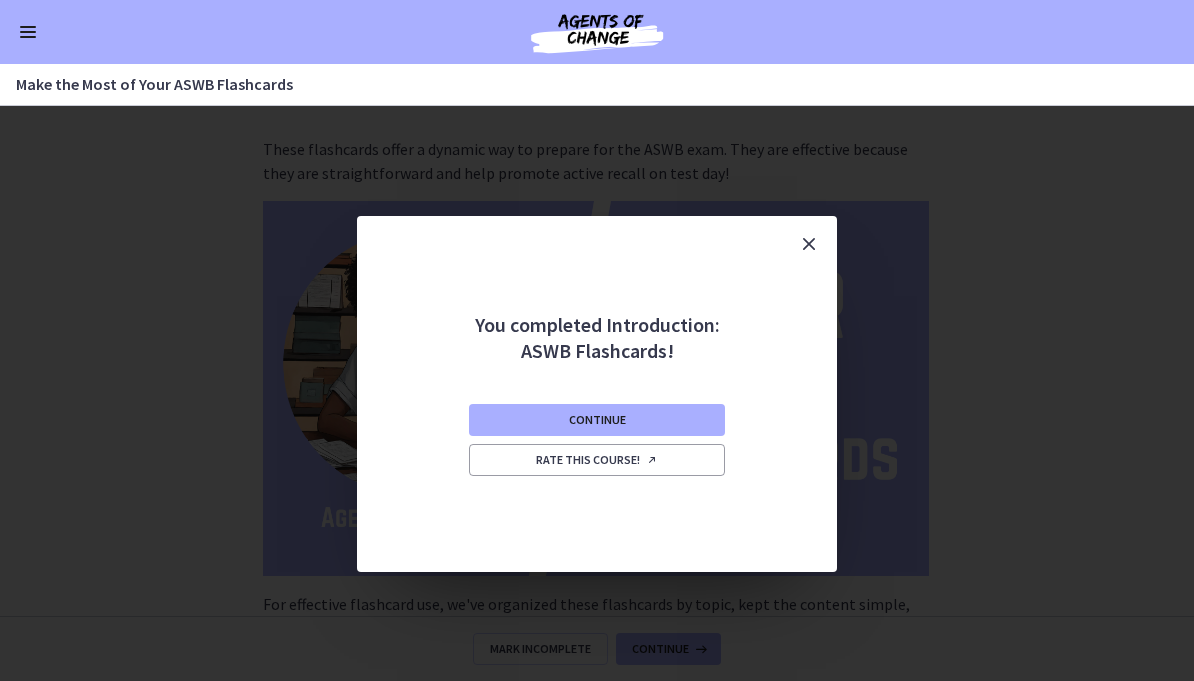 click on "Continue" at bounding box center [597, 420] 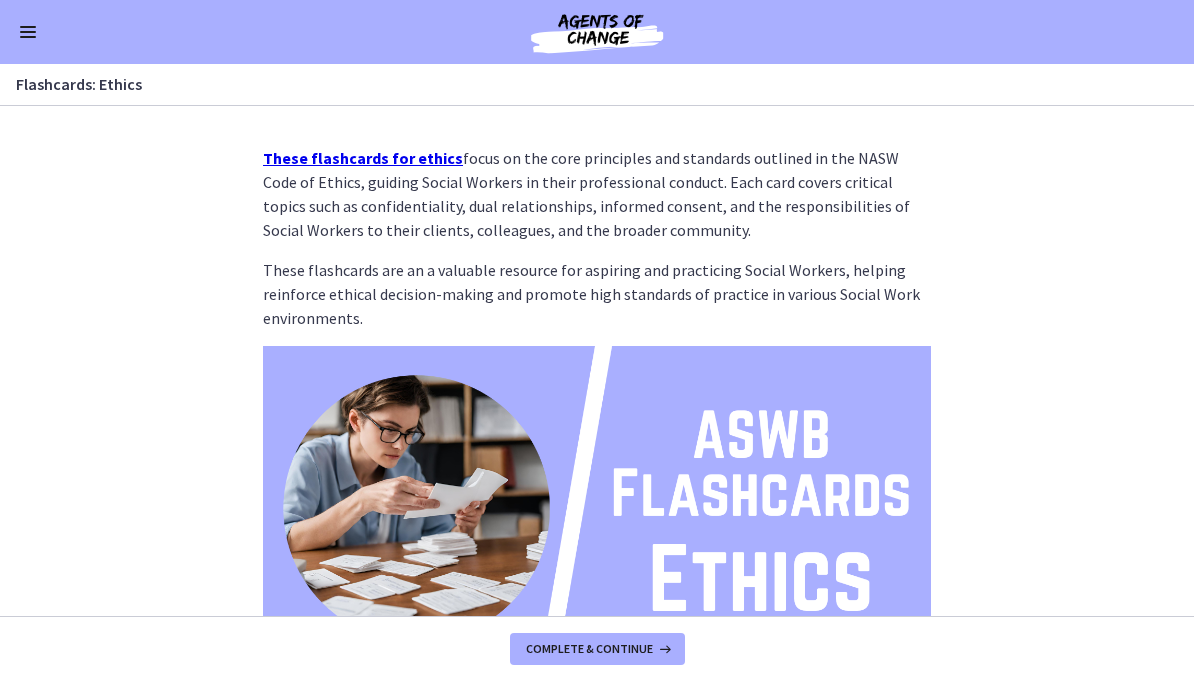 scroll, scrollTop: 14, scrollLeft: 0, axis: vertical 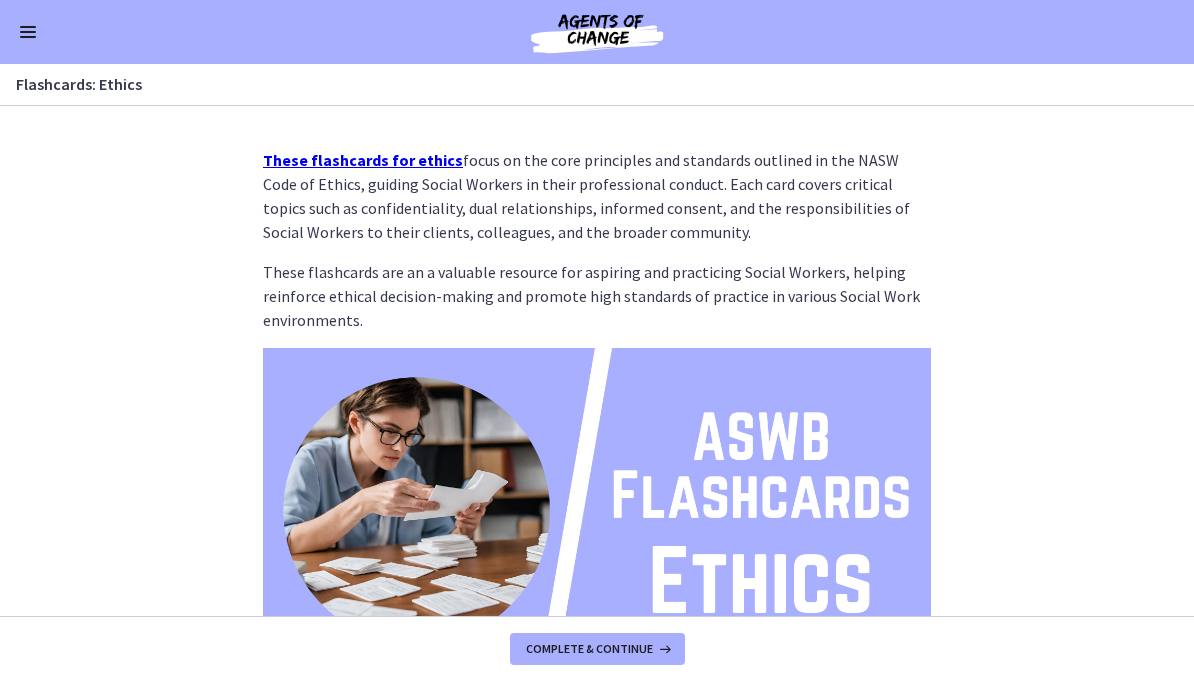 click at bounding box center [28, 32] 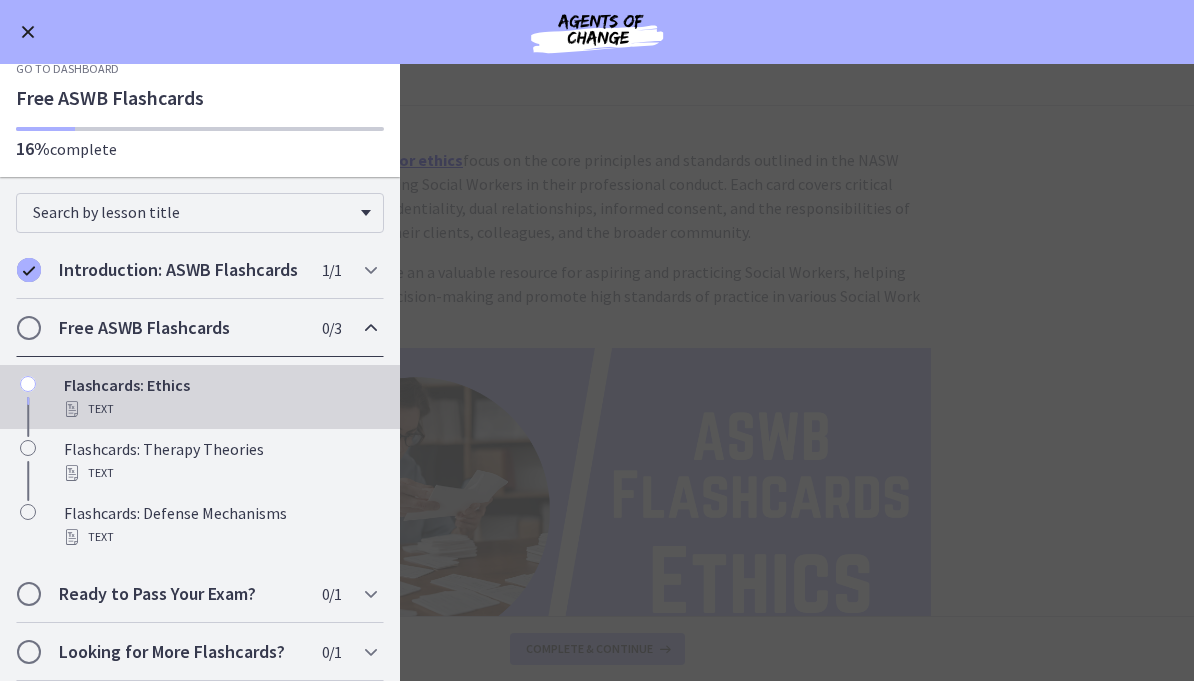 scroll, scrollTop: 25, scrollLeft: 0, axis: vertical 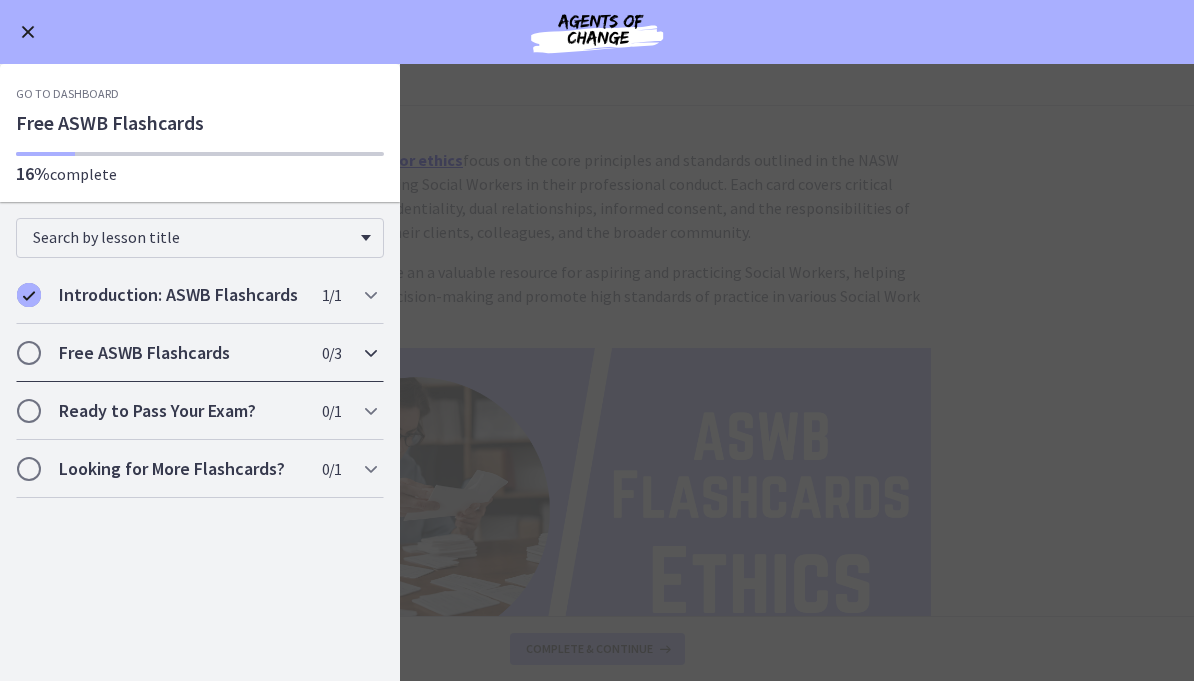 click on "Free ASWB Flashcards" at bounding box center (181, 353) 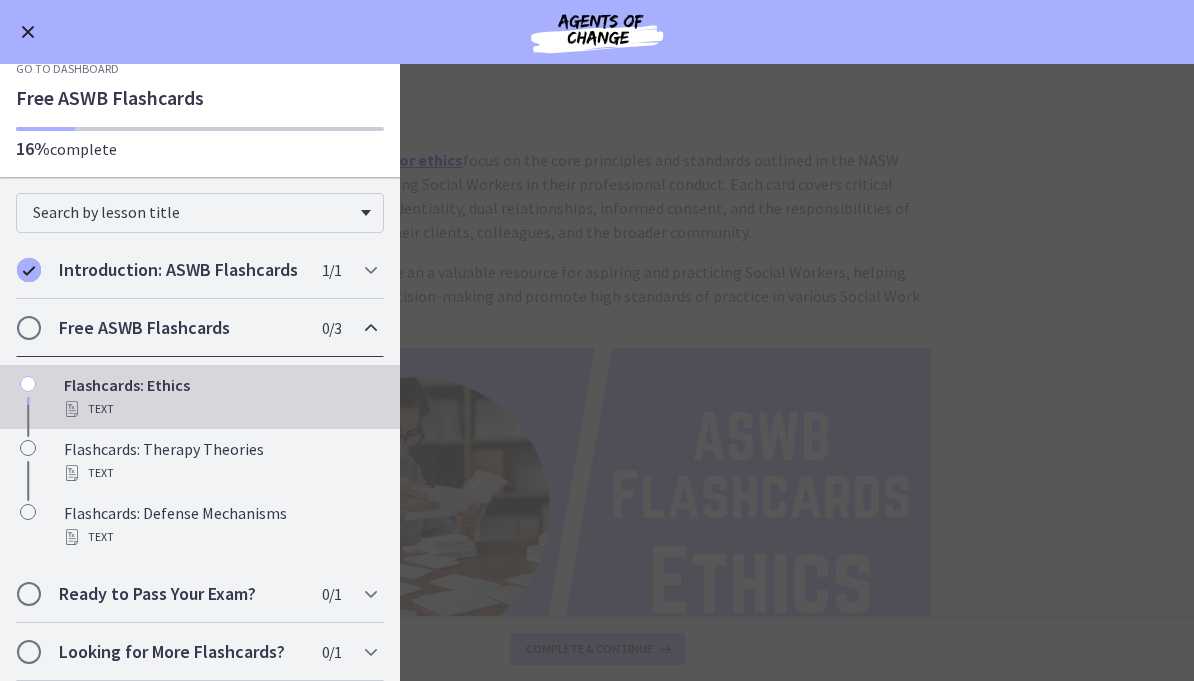 scroll, scrollTop: 25, scrollLeft: 0, axis: vertical 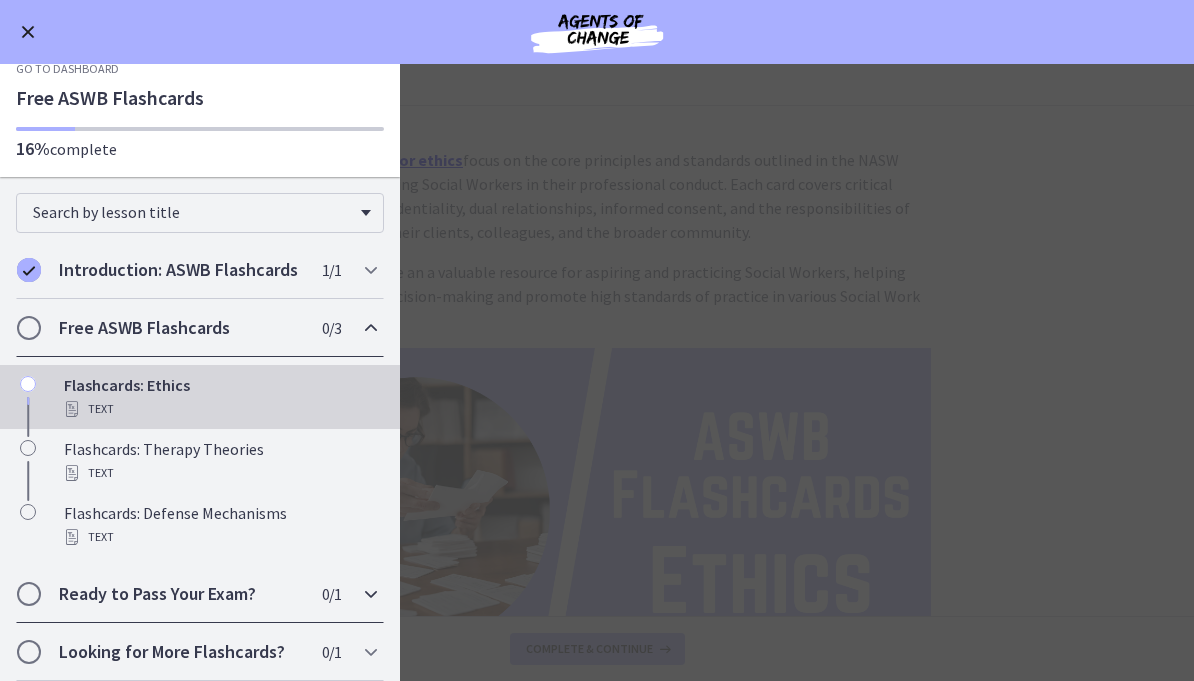 click on "Ready to Pass Your Exam?" at bounding box center (181, 594) 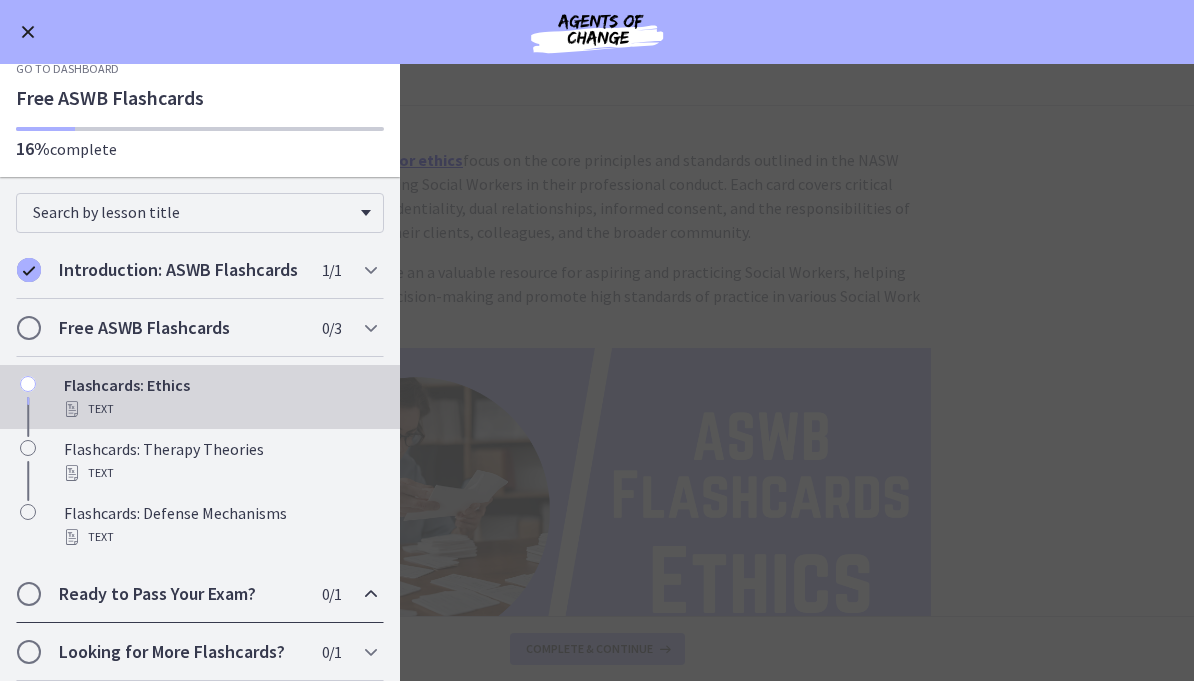 scroll, scrollTop: 0, scrollLeft: 0, axis: both 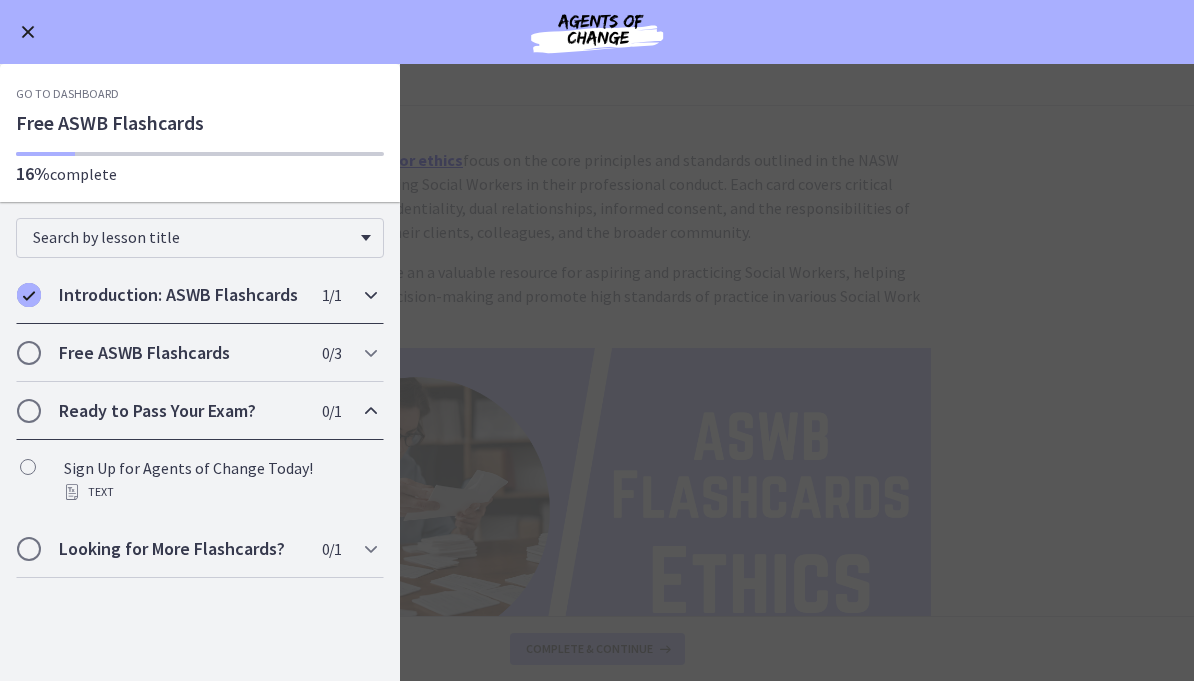 click on "Introduction: ASWB Flashcards" at bounding box center [181, 295] 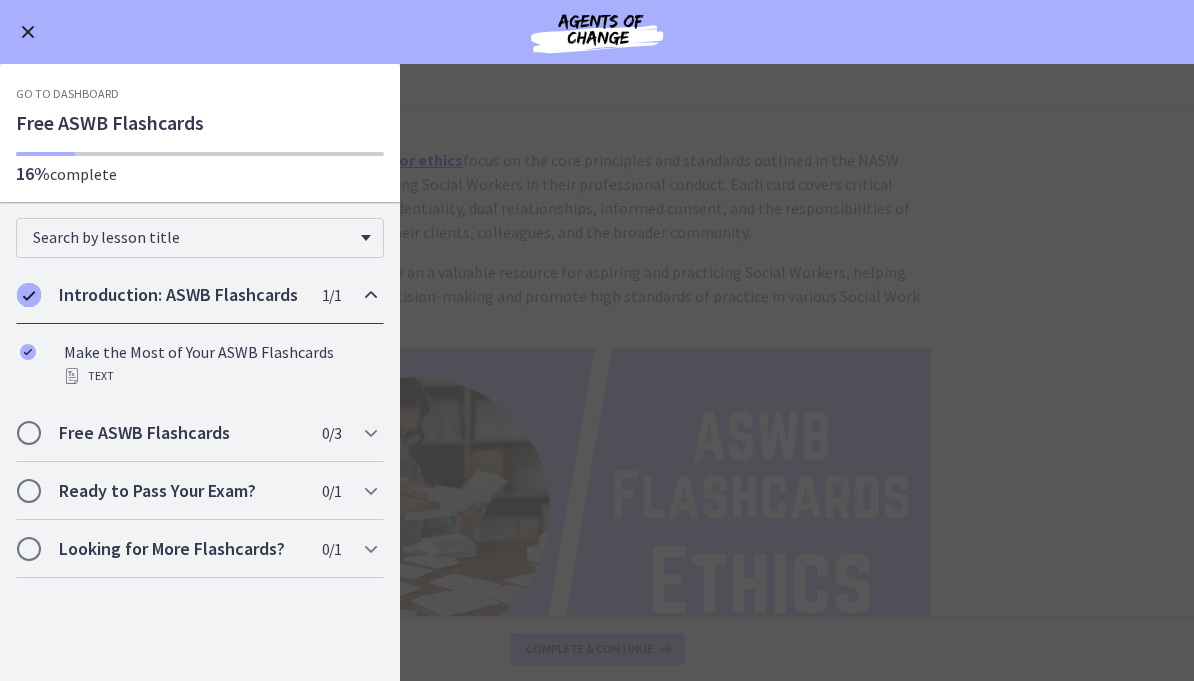 click on "Flashcards: Ethics
Enable fullscreen
These flashcards for ethics  focus on the core principles and standards outlined in the NASW Code of Ethics, guiding Social Workers in their professional conduct. Each card covers critical topics such as confidentiality, dual relationships, informed consent, and the responsibilities of Social Workers to their clients, colleagues, and the broader community.
These flashcards are an a valuable resource for aspiring and practicing Social Workers, helping reinforce ethical decision-making and promote high standards of practice in various Social Work environments.
Get started with the Ethics Flashcards!
Complete & continue" at bounding box center (597, 372) 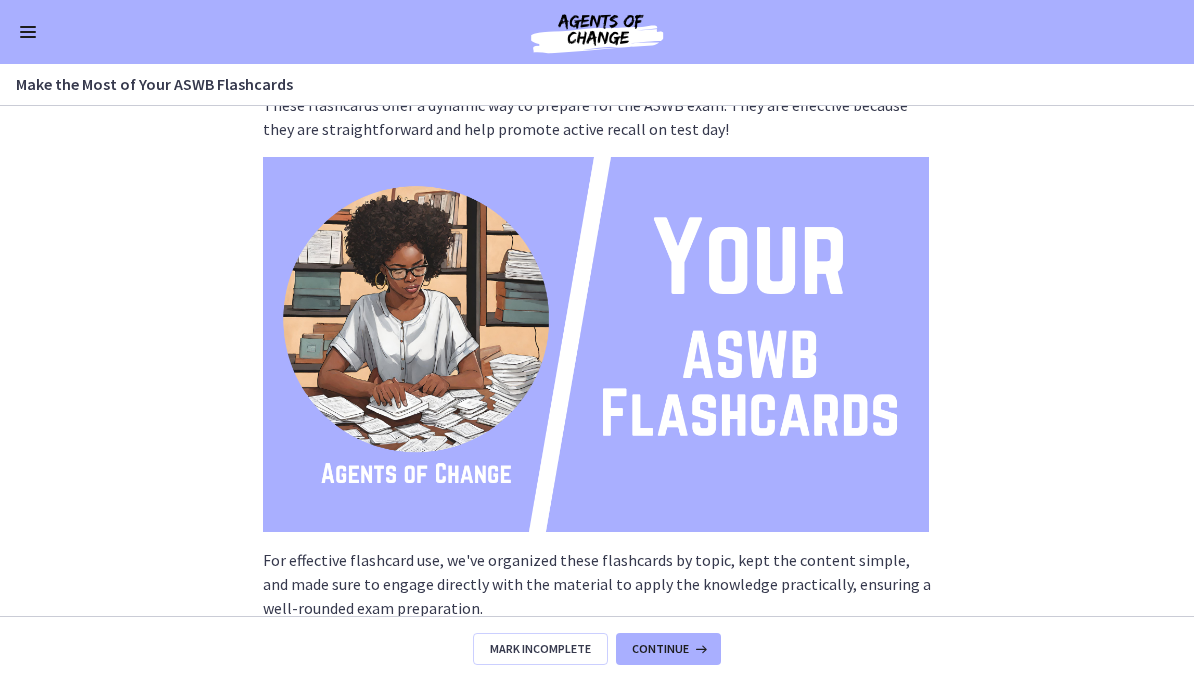 scroll, scrollTop: 48, scrollLeft: 0, axis: vertical 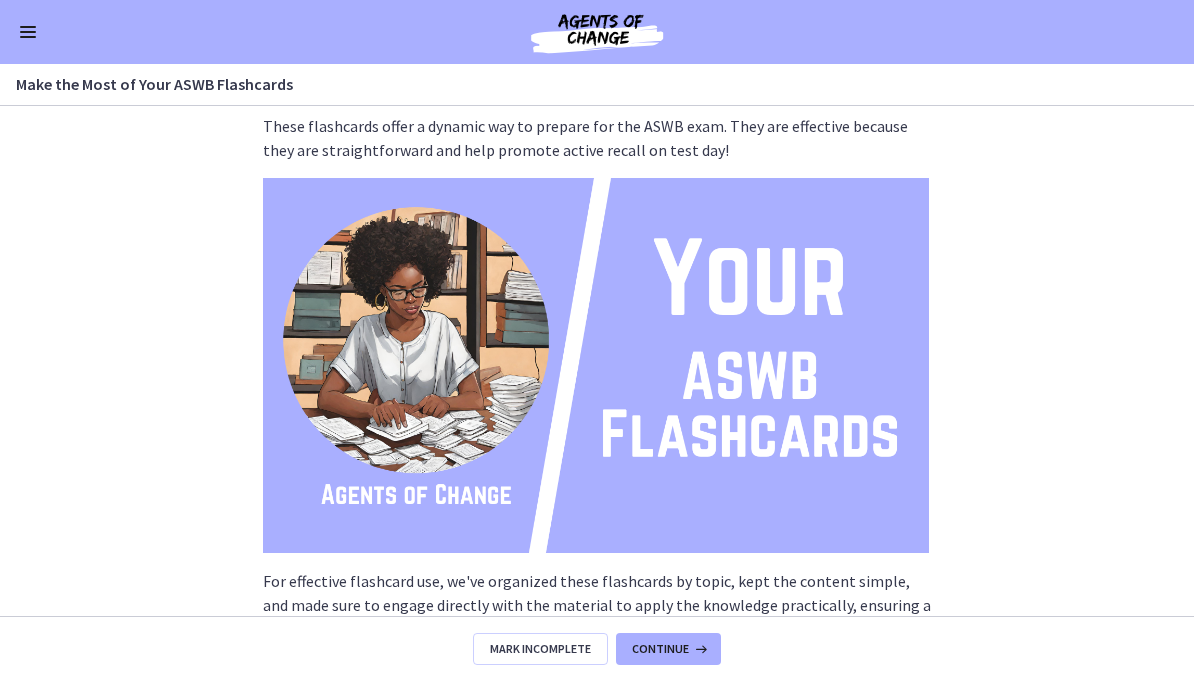 click at bounding box center (28, 32) 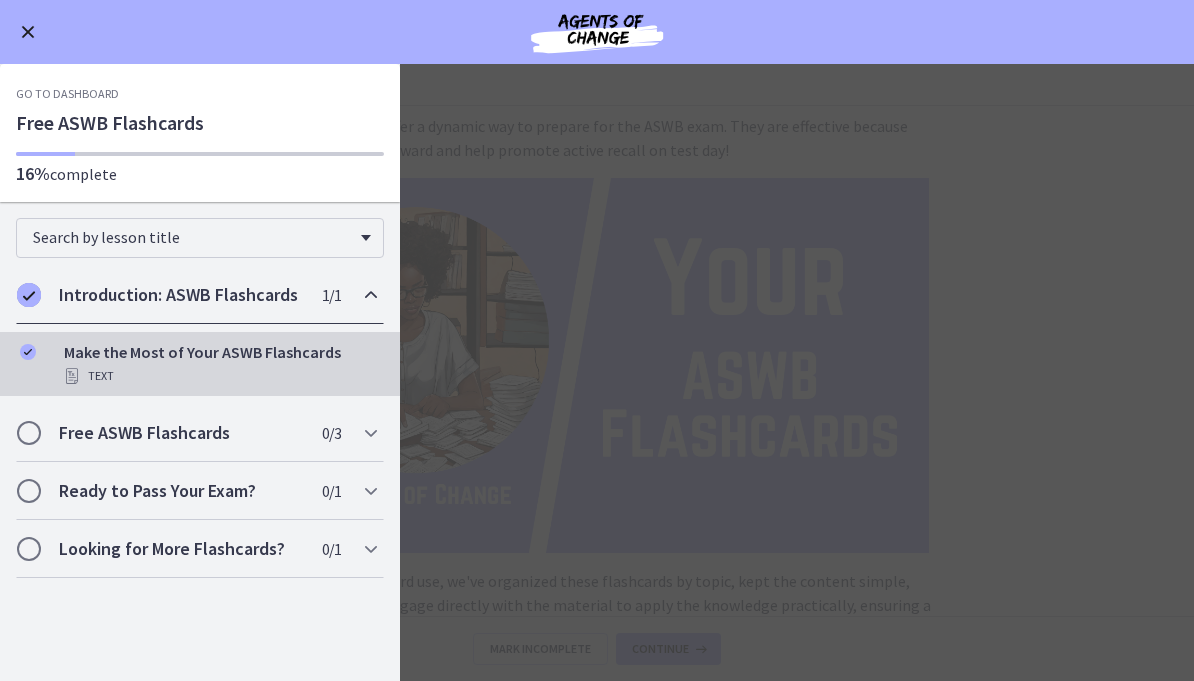 click on "Make the Most of Your ASWB Flashcards
Enable fullscreen
These flashcards offer a dynamic way to prepare for the ASWB exam. They are effective because they are straightforward and help promote active recall on test day! For effective flashcard use, we've organized these flashcards by topic, kept the content simple, and made sure to engage directly with the material to apply the knowledge practically, ensuring a well-rounded exam preparation. While flashcards serve as an excellent study aid, they are most beneficial when used together with comprehensive study materials  like those offered by Agents of Change.   By integrating flashcards with detailed study guides and active learning techniques, test-takers can prepare more effectively for the ASWB exam." at bounding box center [597, 372] 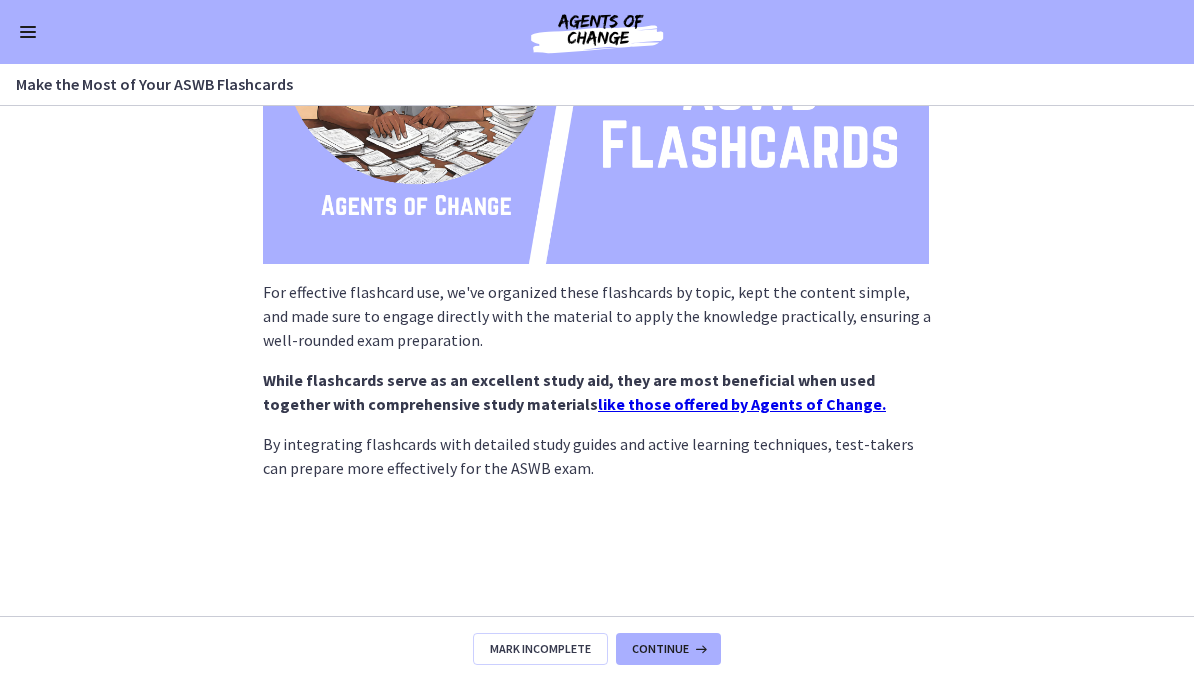 scroll, scrollTop: 337, scrollLeft: 0, axis: vertical 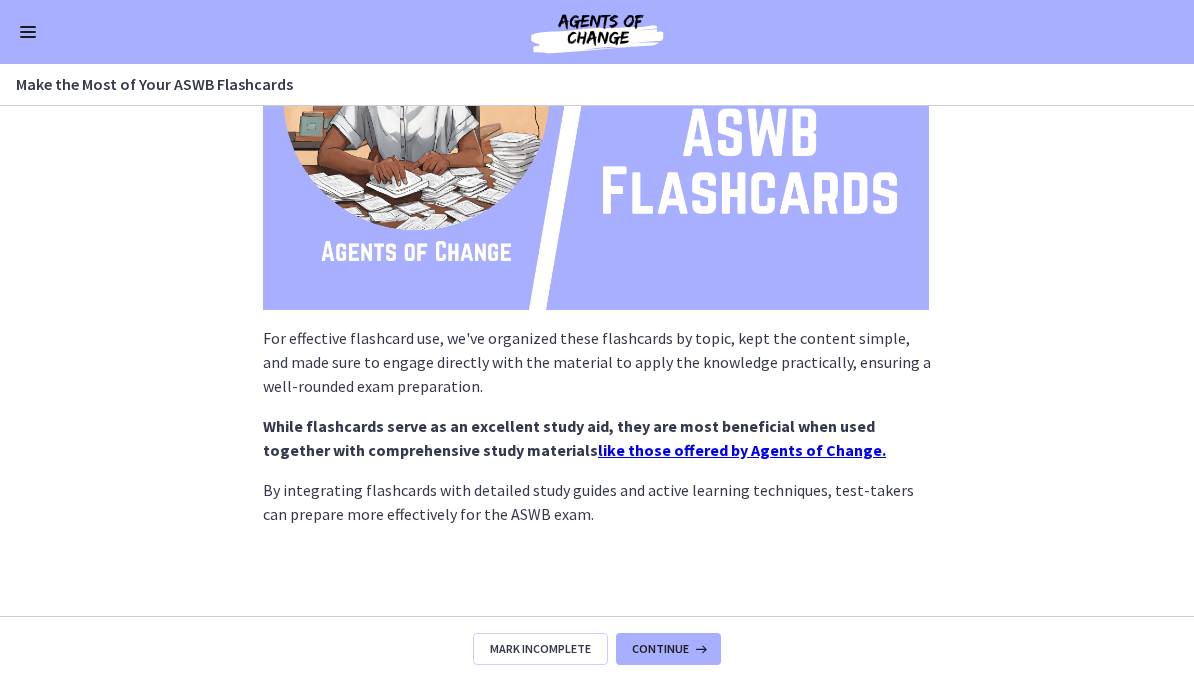 click at bounding box center (699, 649) 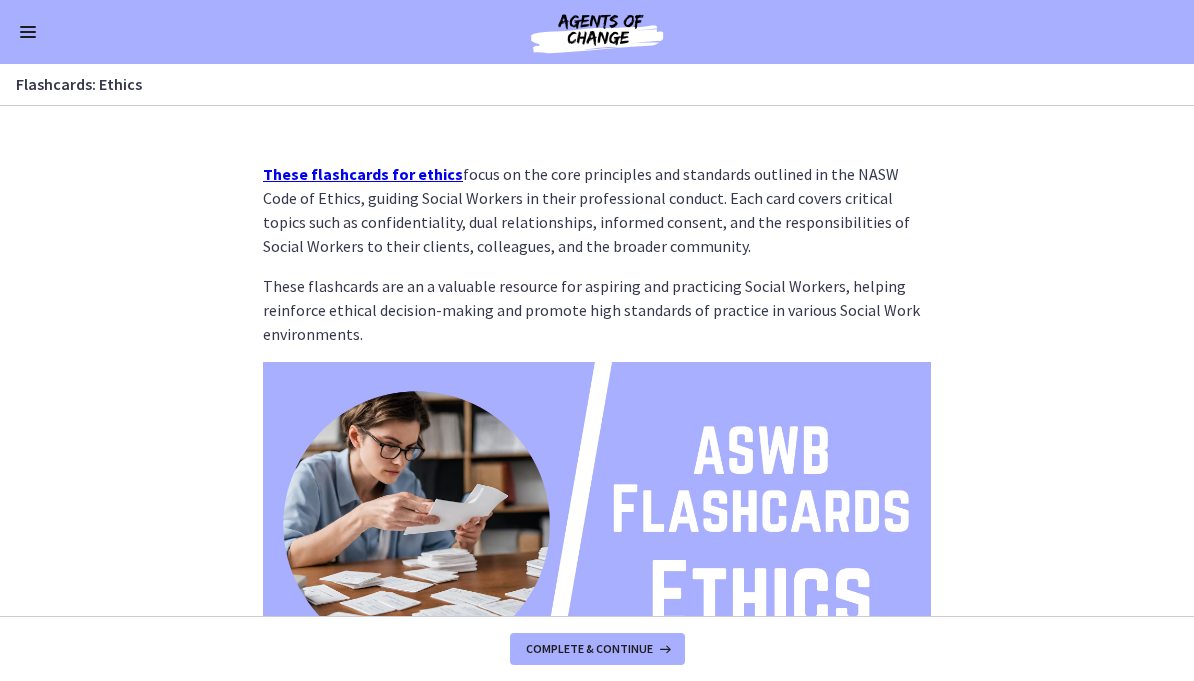scroll, scrollTop: 0, scrollLeft: 0, axis: both 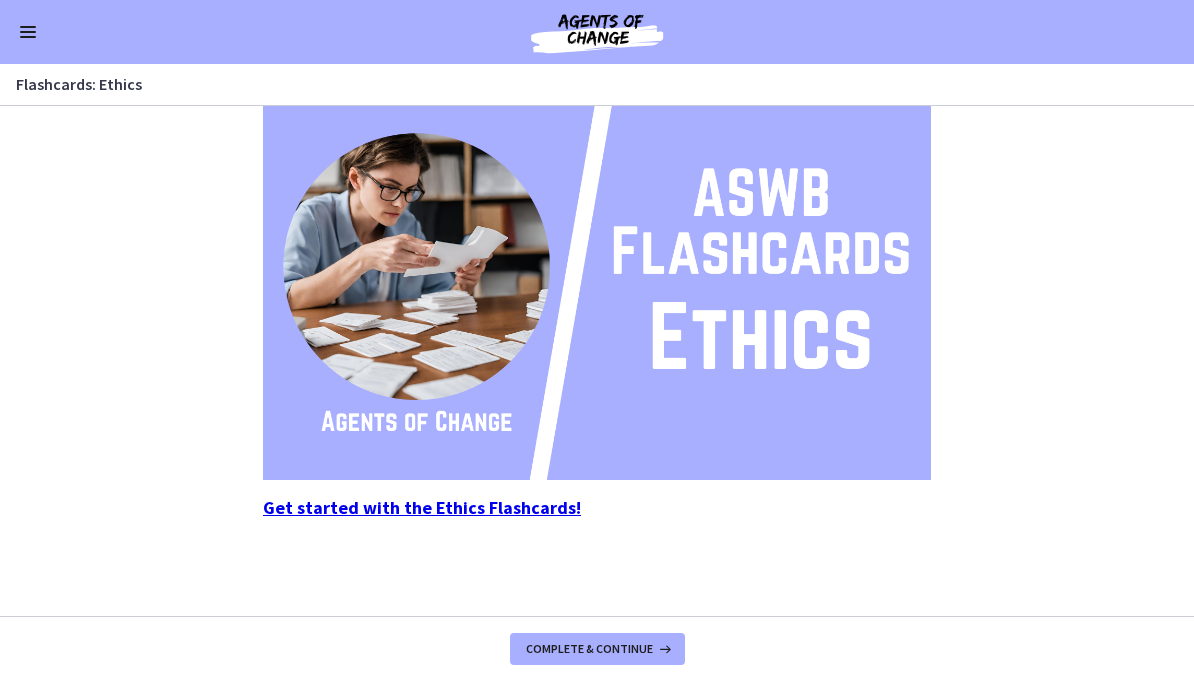 click on "Get started with the Ethics Flashcards!" at bounding box center (422, 507) 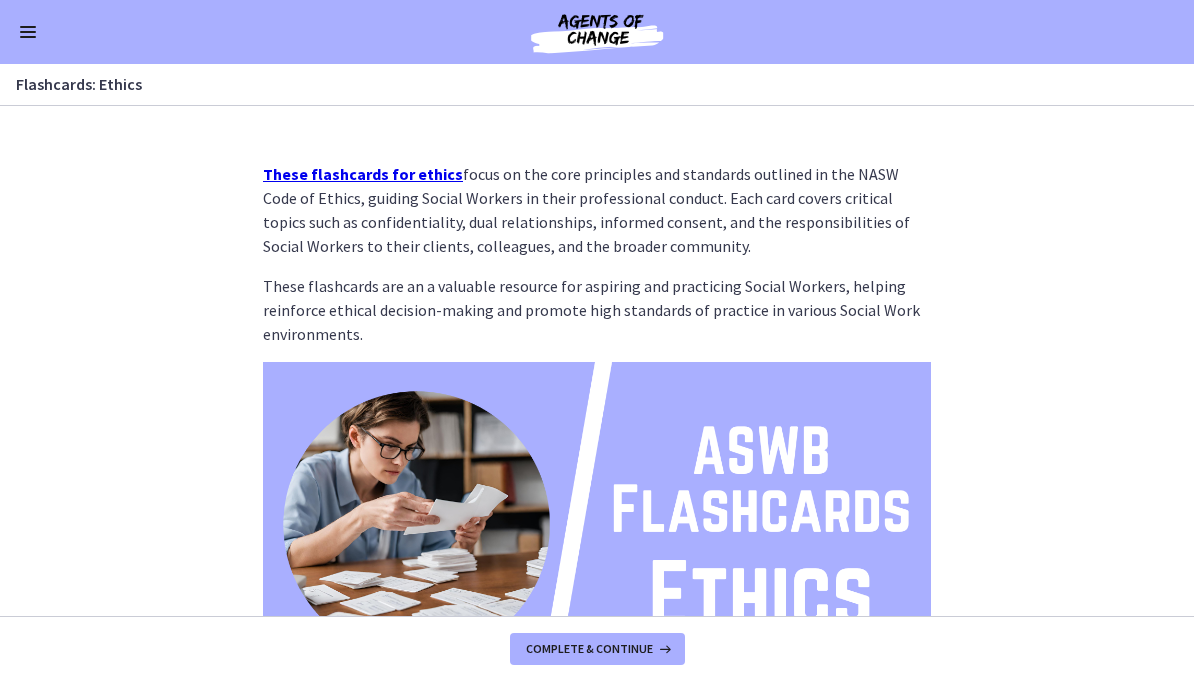 scroll, scrollTop: 0, scrollLeft: 0, axis: both 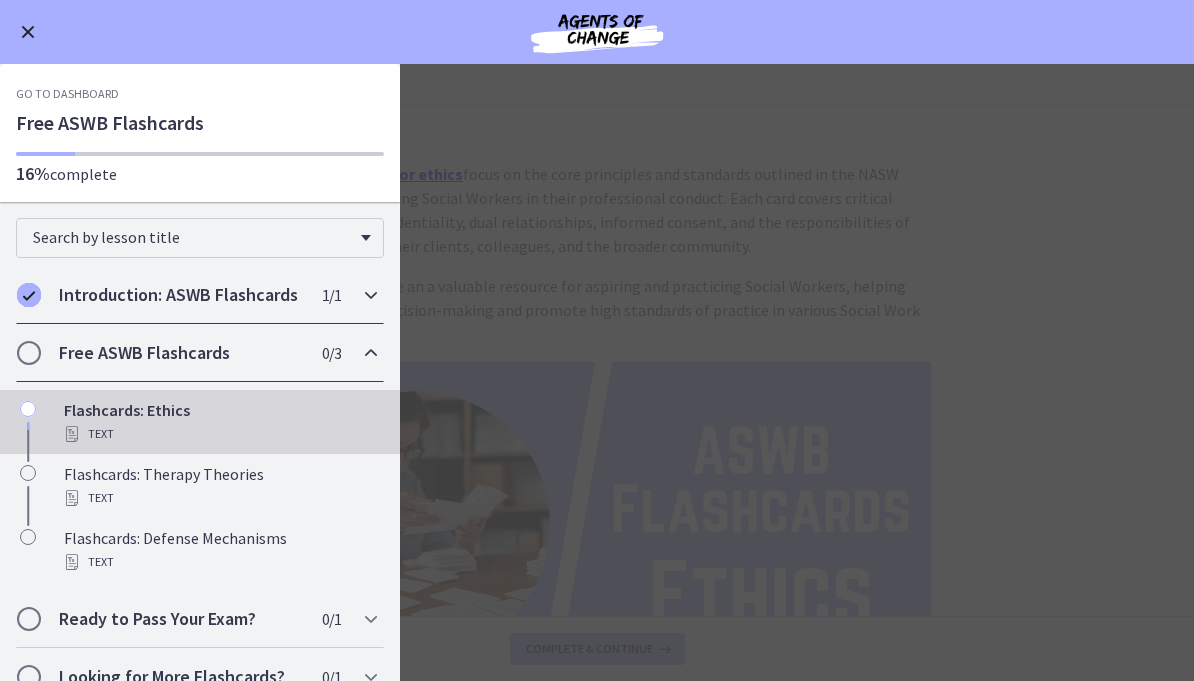 click on "Introduction: ASWB Flashcards
1  /  1
Completed" at bounding box center (200, 295) 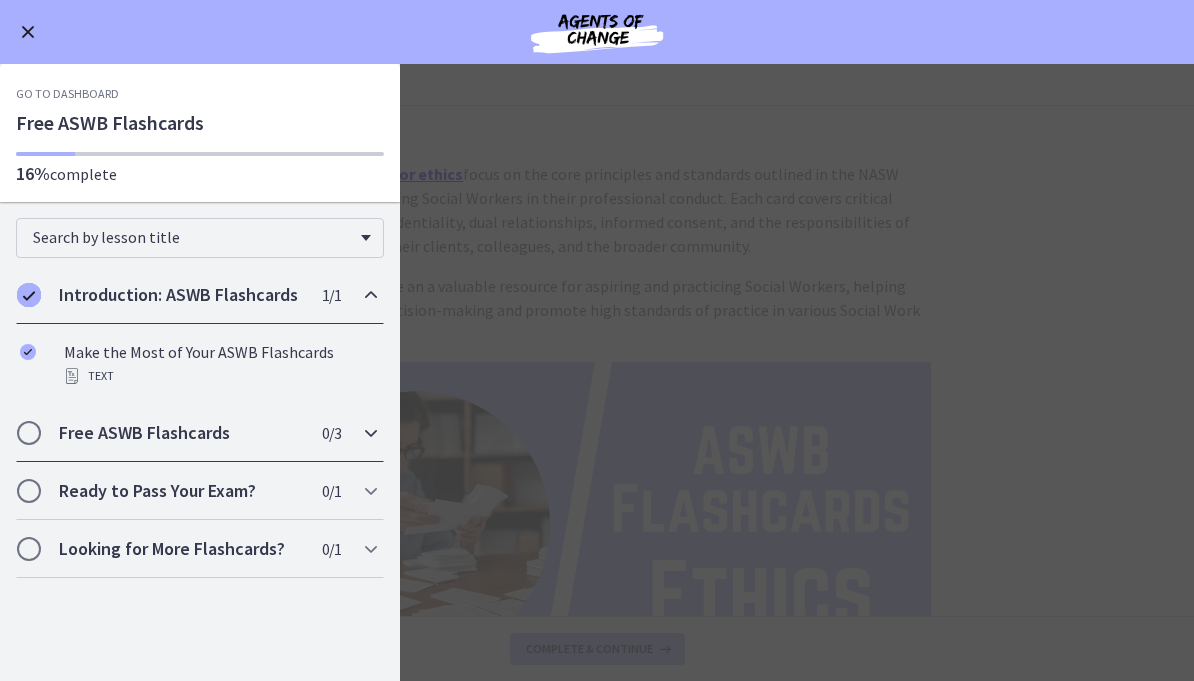 click on "Free ASWB Flashcards
0  /  3
Completed" at bounding box center [200, 433] 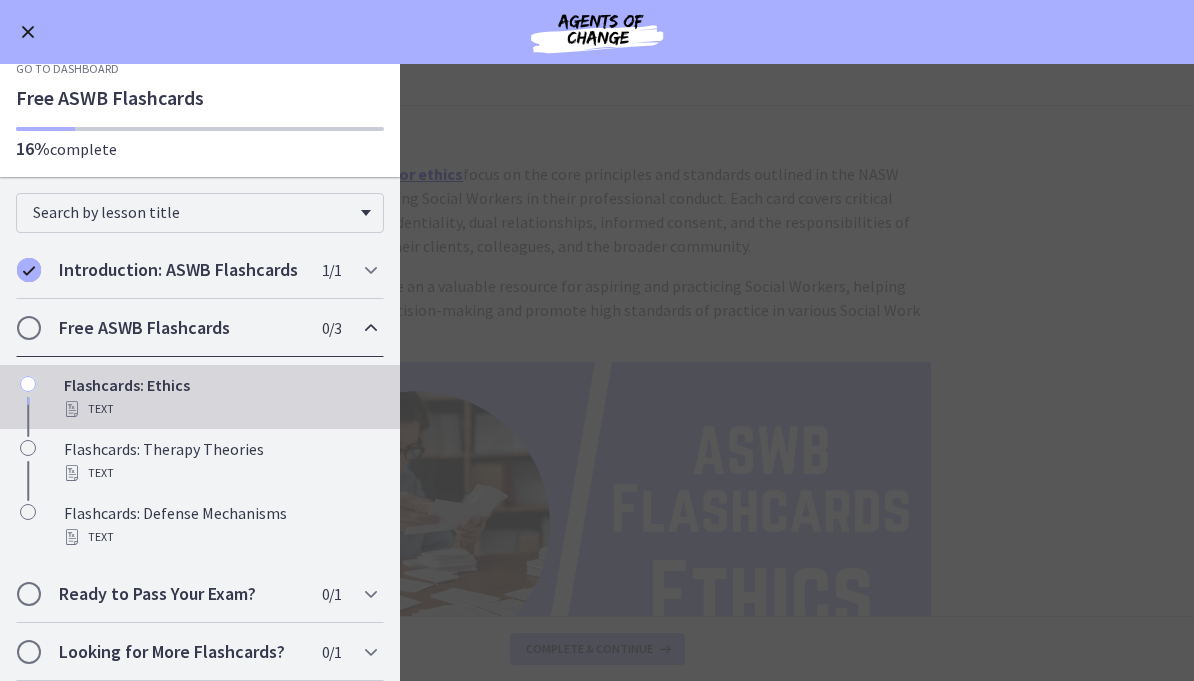 scroll, scrollTop: 25, scrollLeft: 0, axis: vertical 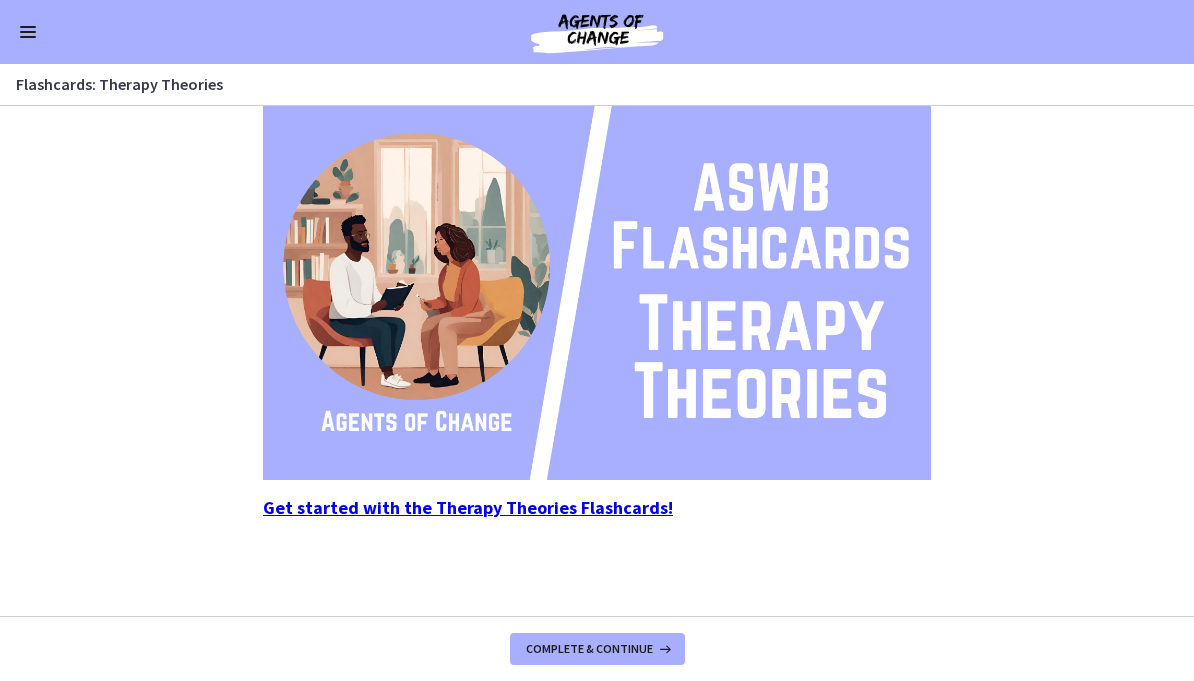 click on "Get started with the Therapy Theories Flashcards!" at bounding box center [468, 507] 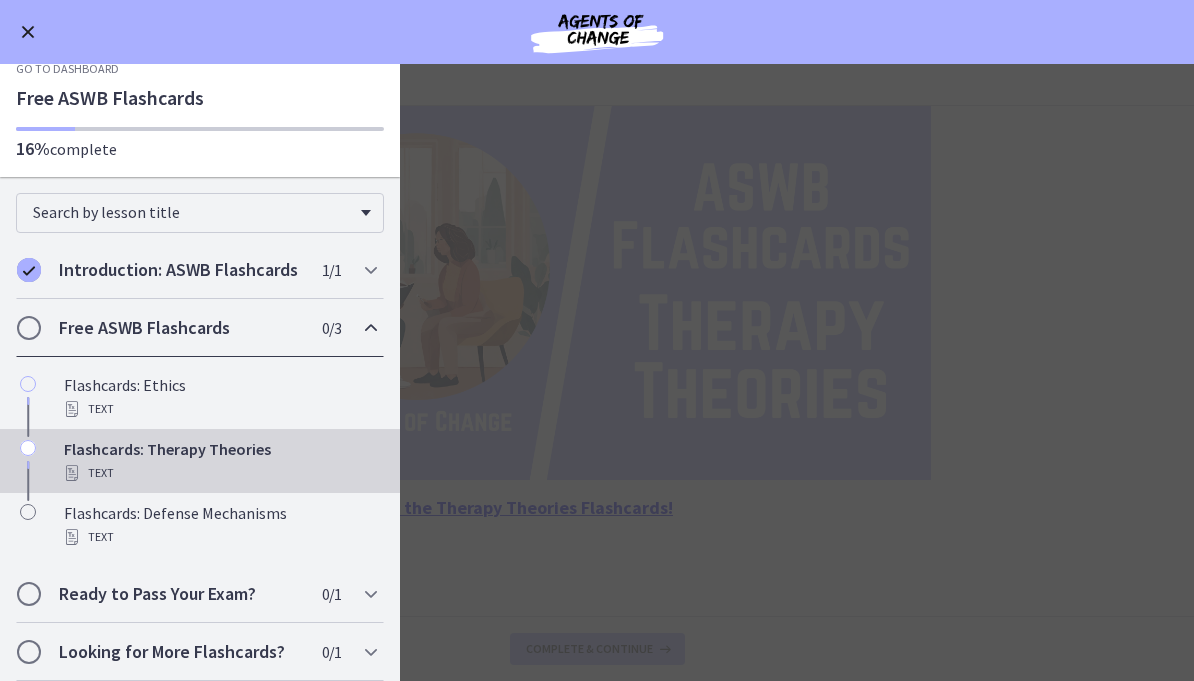 scroll, scrollTop: 25, scrollLeft: 0, axis: vertical 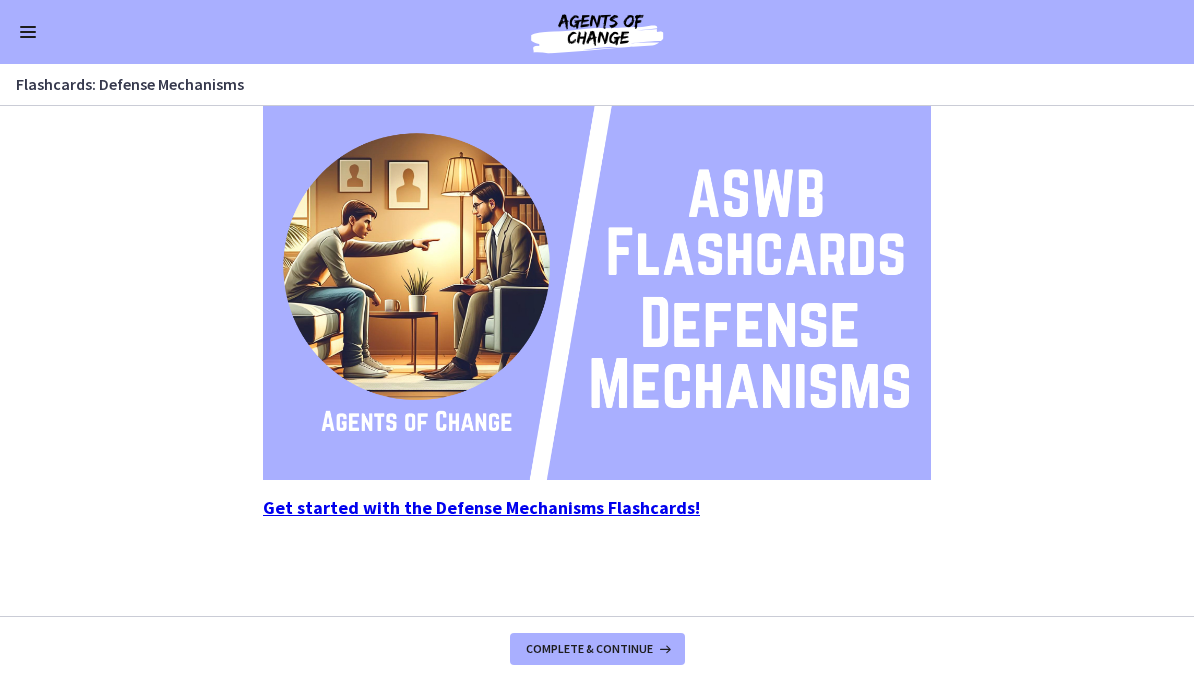 click on "Get started with the Defense Mechanisms Flashcards!" at bounding box center (481, 507) 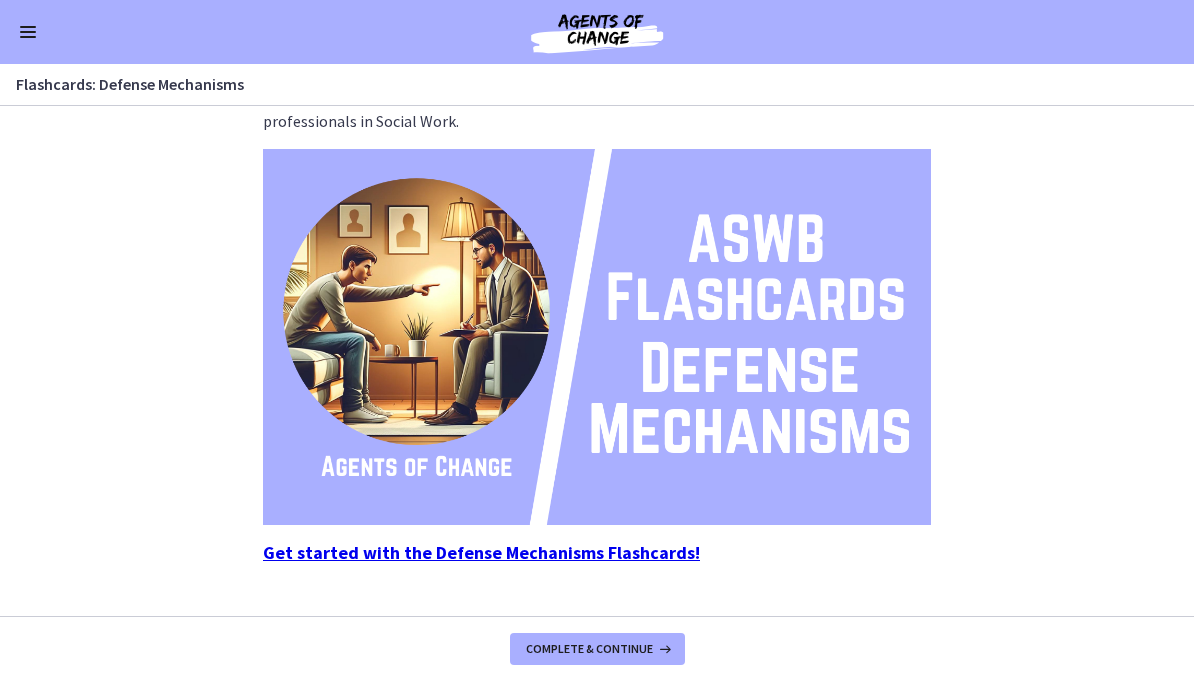 click at bounding box center (28, 37) 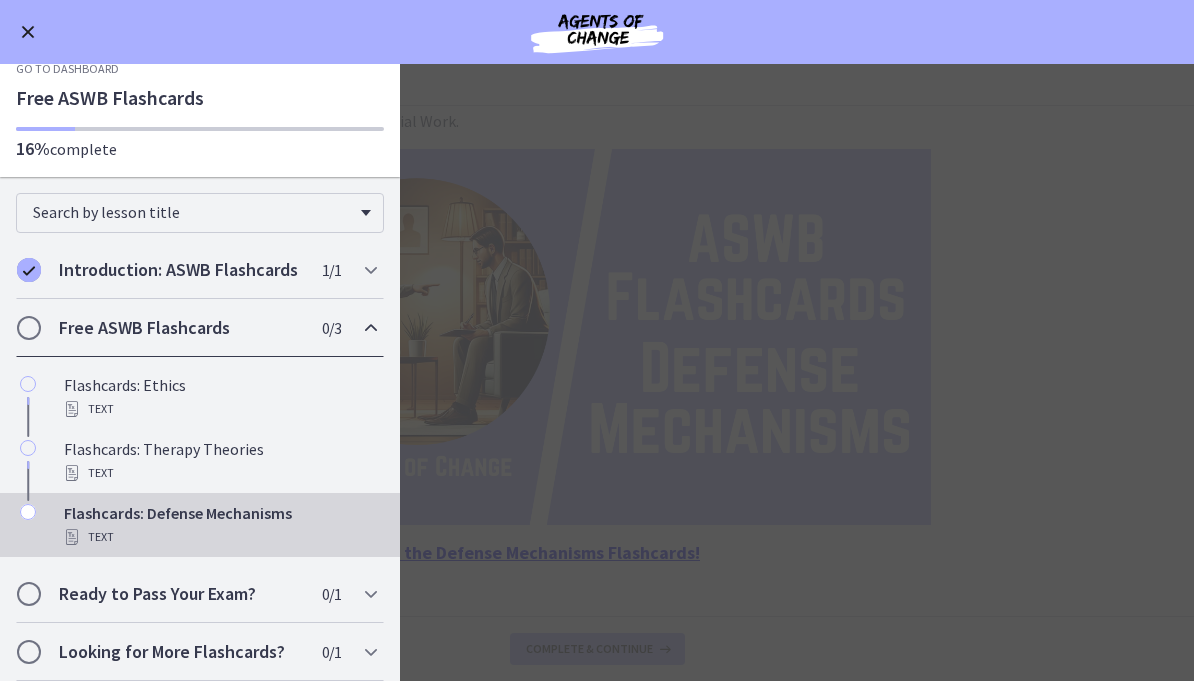scroll, scrollTop: 25, scrollLeft: 0, axis: vertical 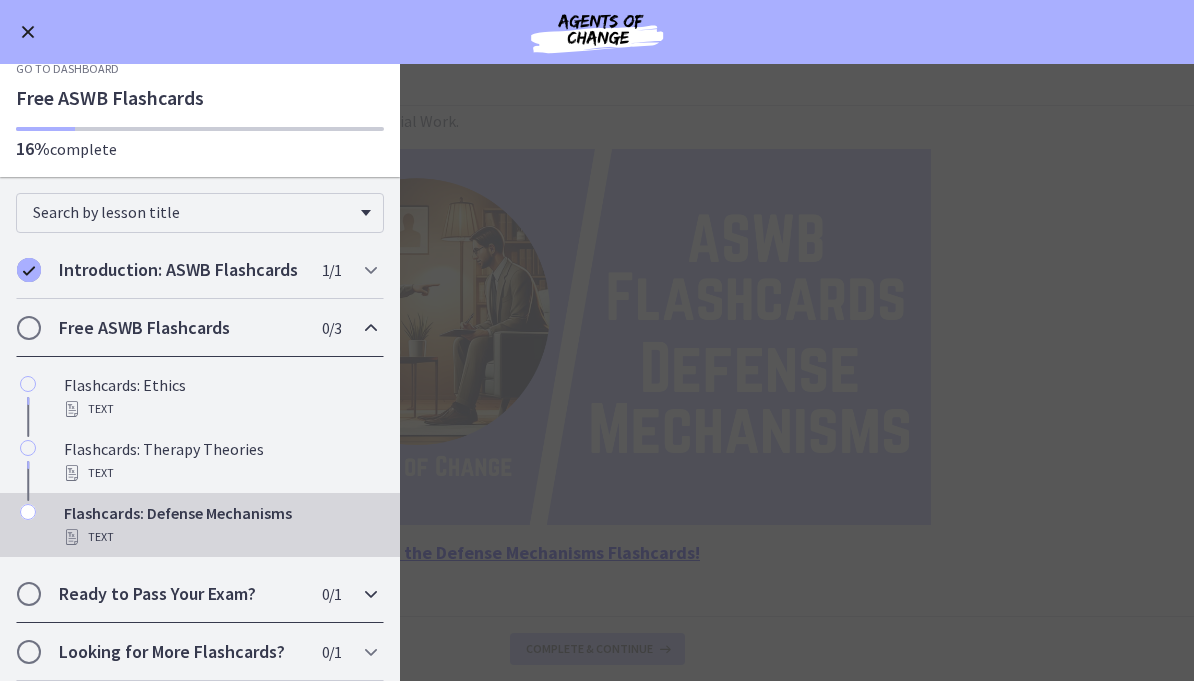 click on "Ready to Pass Your Exam?" at bounding box center (181, 594) 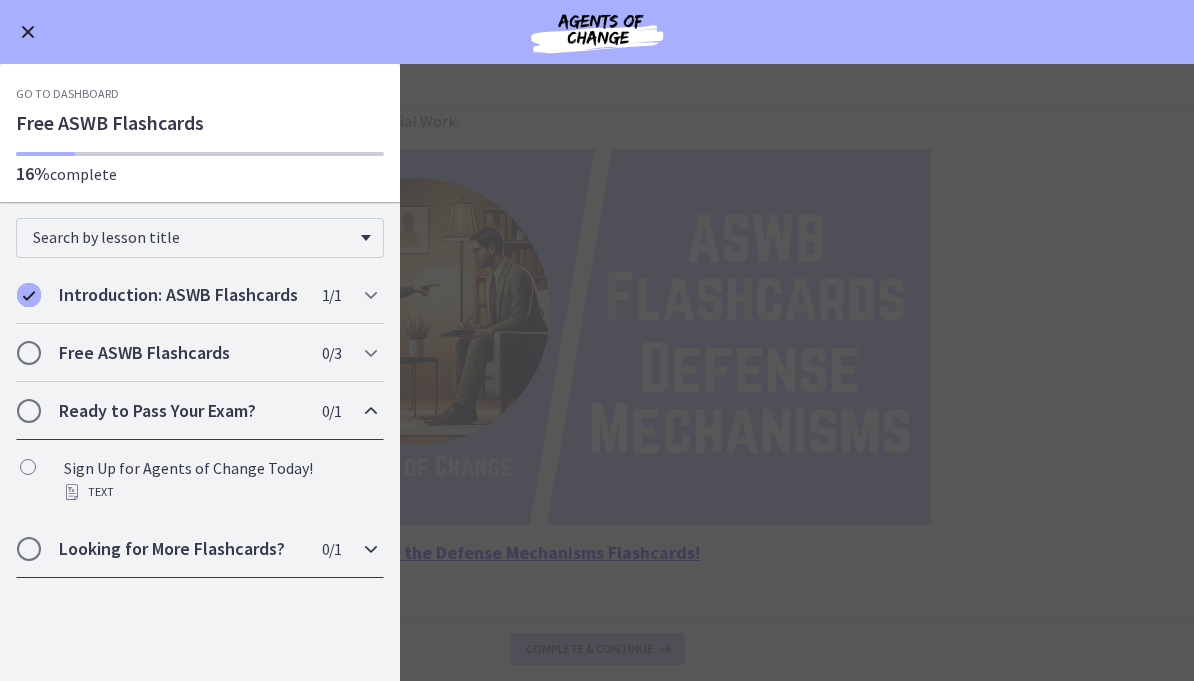 click on "Looking for More Flashcards?
0  /  1
Completed" at bounding box center [200, 549] 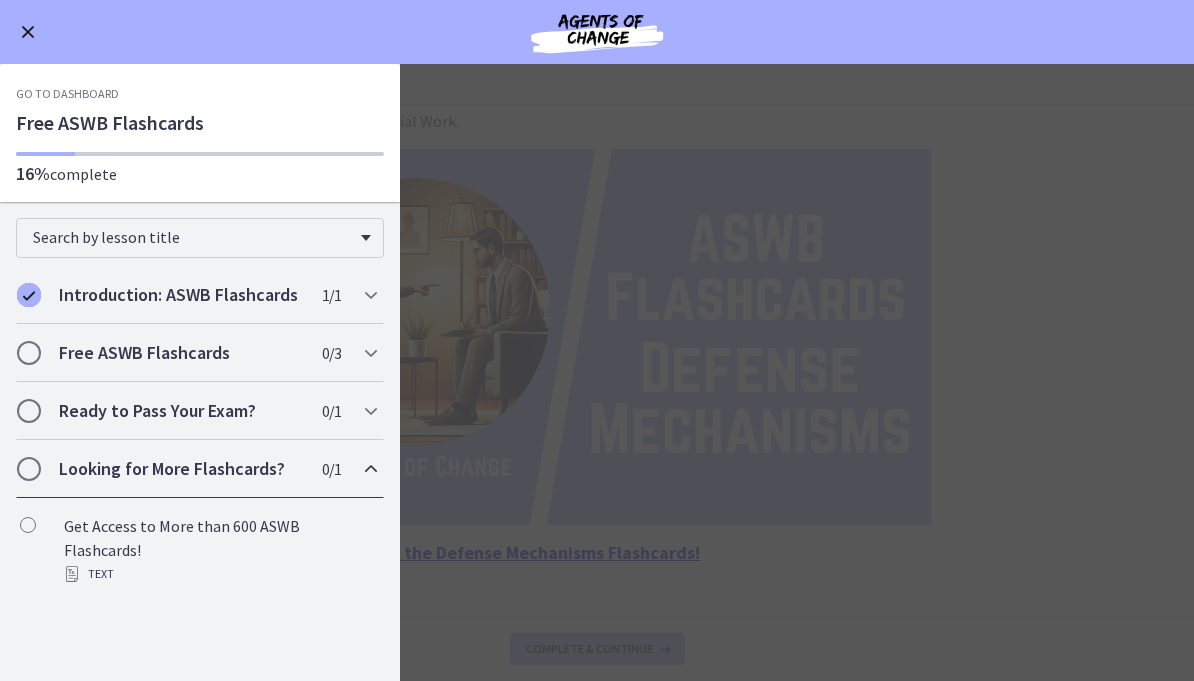click on "Text" at bounding box center [220, 574] 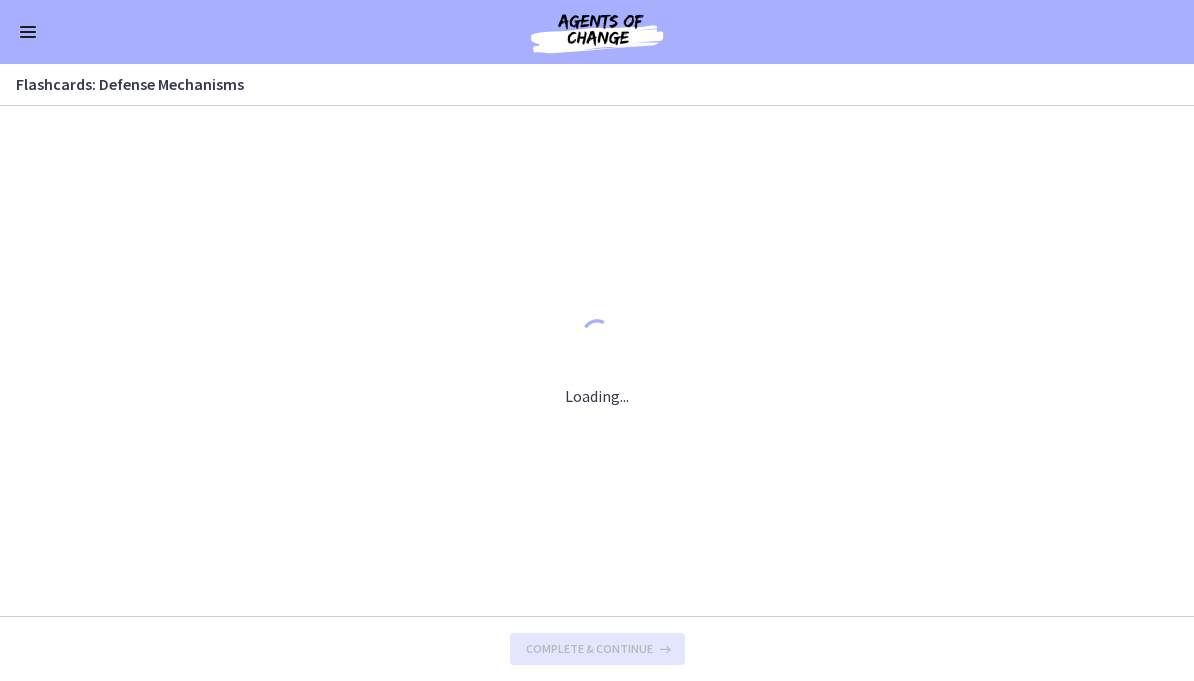 scroll, scrollTop: 0, scrollLeft: 0, axis: both 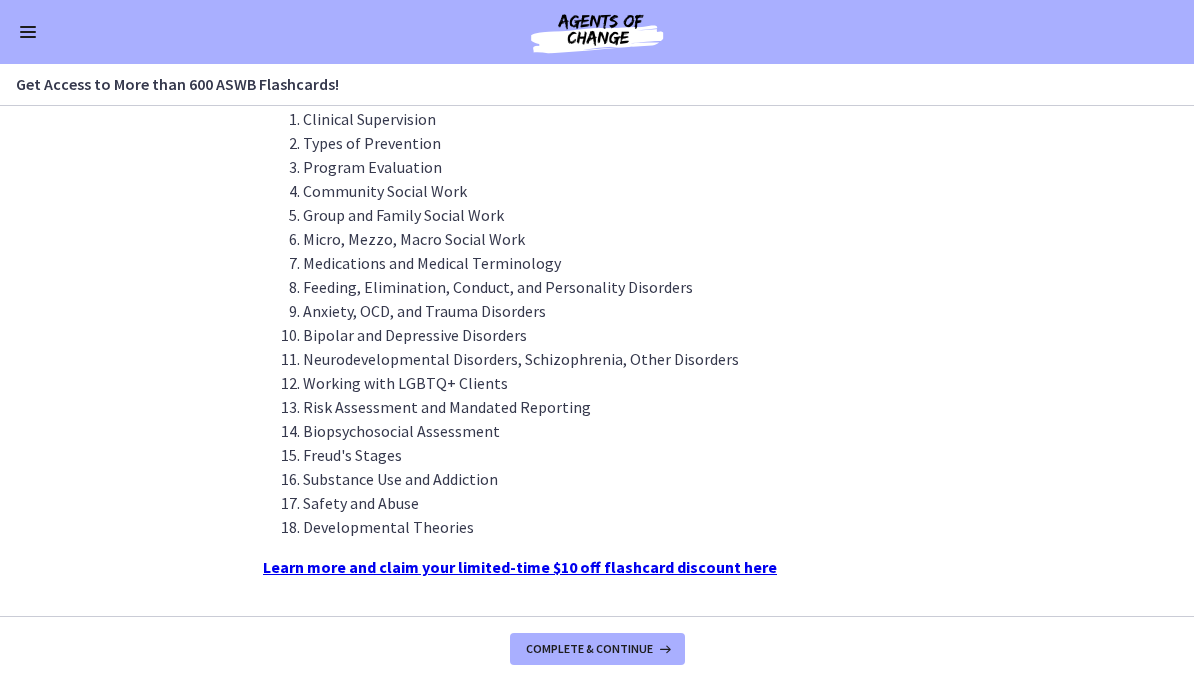 click on "Learn more and claim your limited-time $10 off flashcard discount here" at bounding box center [520, 567] 